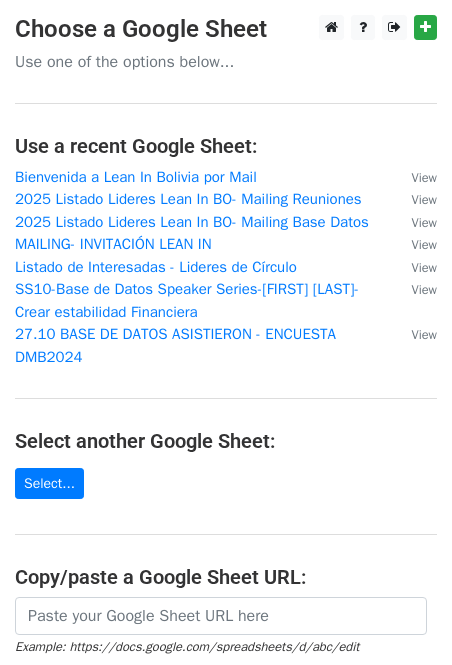 scroll, scrollTop: 0, scrollLeft: 0, axis: both 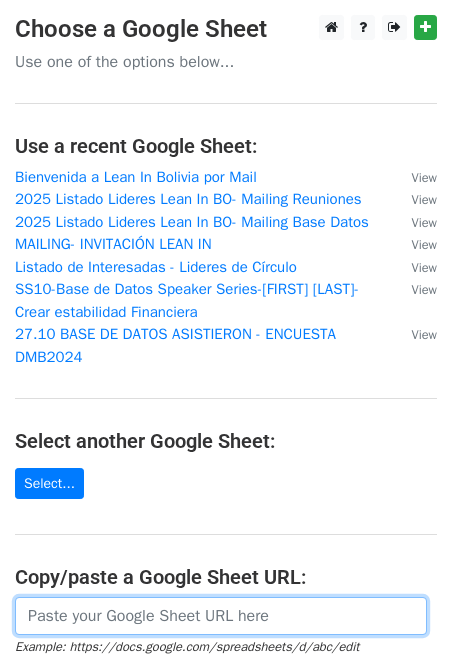 click at bounding box center [221, 616] 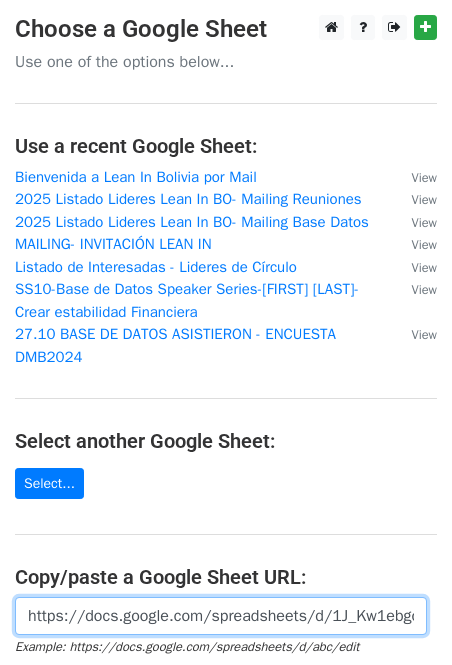 scroll, scrollTop: 6, scrollLeft: 0, axis: vertical 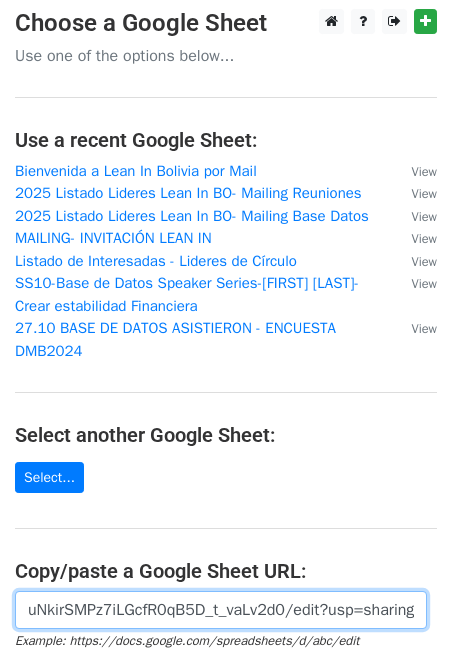 type on "https://docs.google.com/spreadsheets/d/1J_Kw1ebgoZawuNkirSMPz7iLGcfR0qB5D_t_vaLv2d0/edit?usp=sharing" 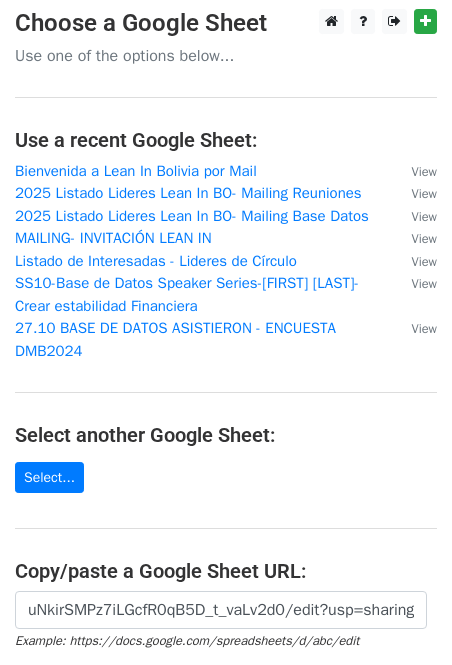 click on "SS10-Base de Datos Speaker Series-[FIRST] [LAST]- Crear estabilidad Financiera" at bounding box center (226, 409) 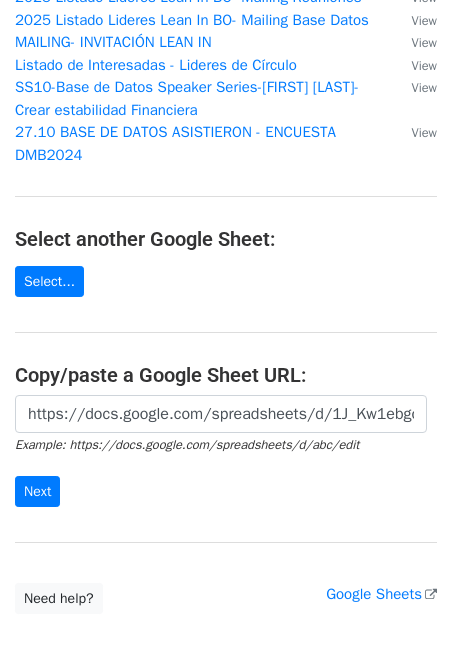 scroll, scrollTop: 246, scrollLeft: 0, axis: vertical 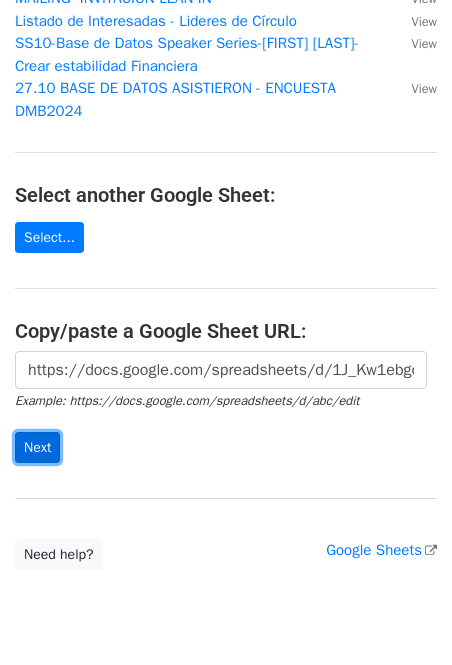 click on "Next" at bounding box center [37, 447] 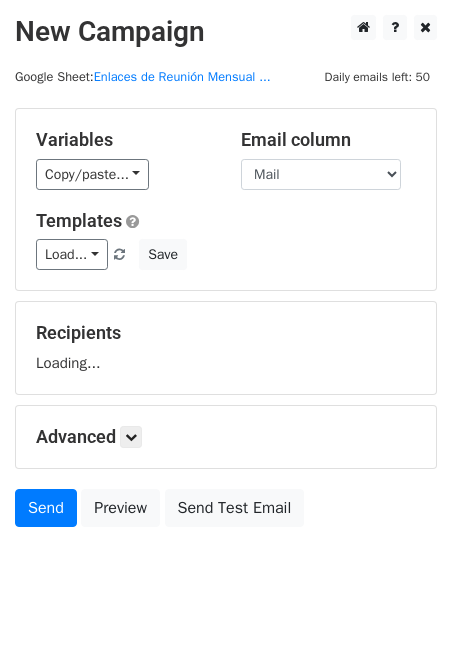 scroll, scrollTop: 0, scrollLeft: 0, axis: both 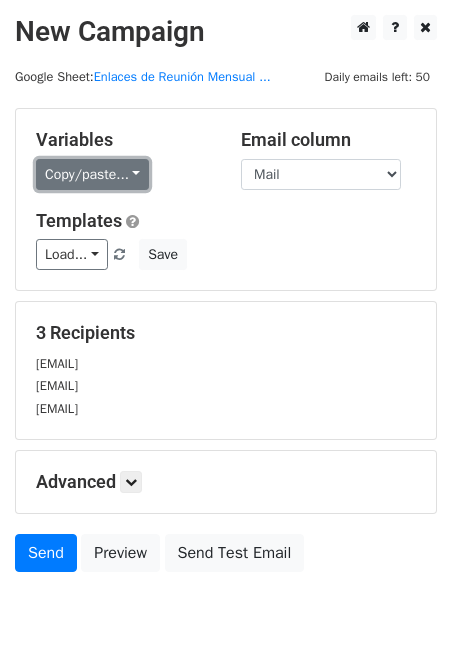 click on "Copy/paste..." at bounding box center (92, 174) 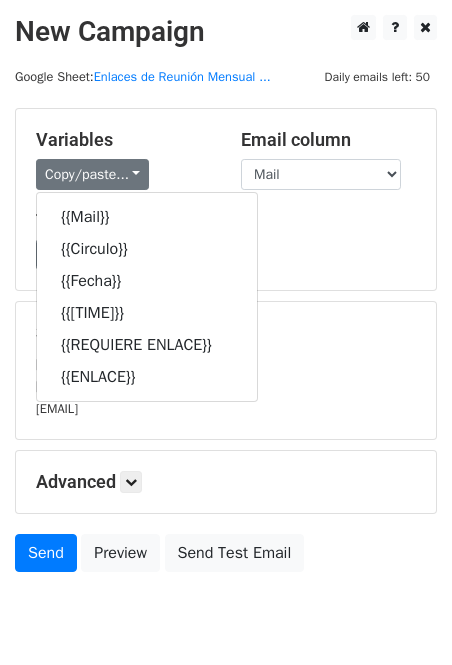 click on "Load...
No templates saved
Save" at bounding box center [226, 254] 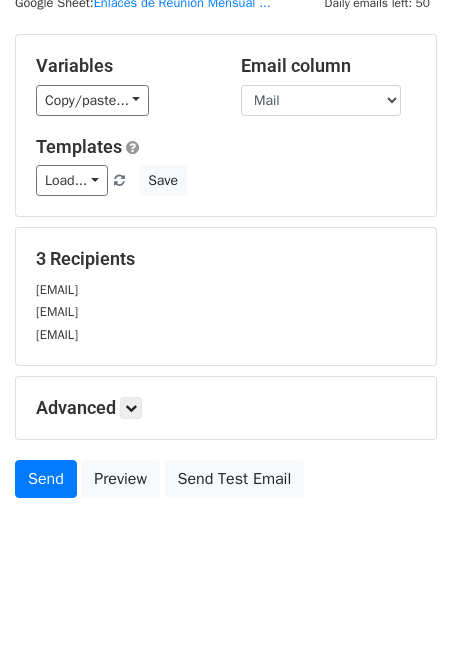 scroll, scrollTop: 77, scrollLeft: 0, axis: vertical 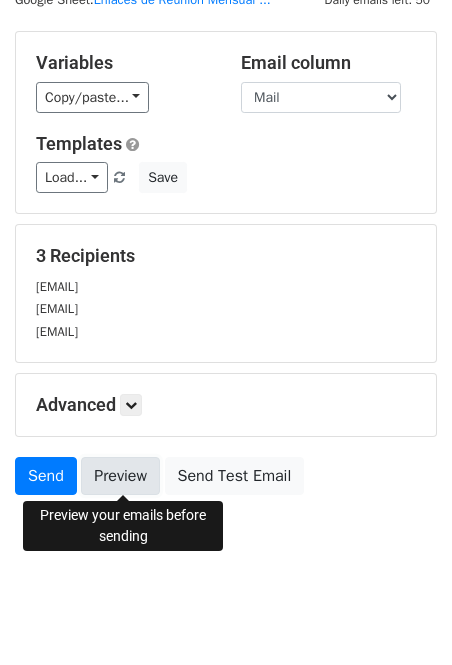 click on "Preview" at bounding box center [120, 476] 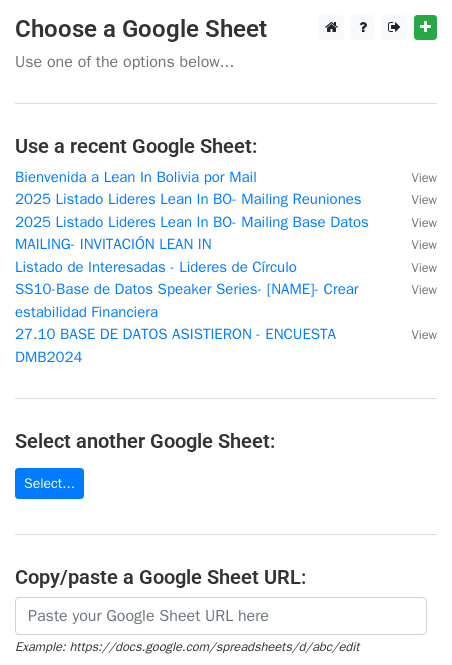 scroll, scrollTop: 0, scrollLeft: 0, axis: both 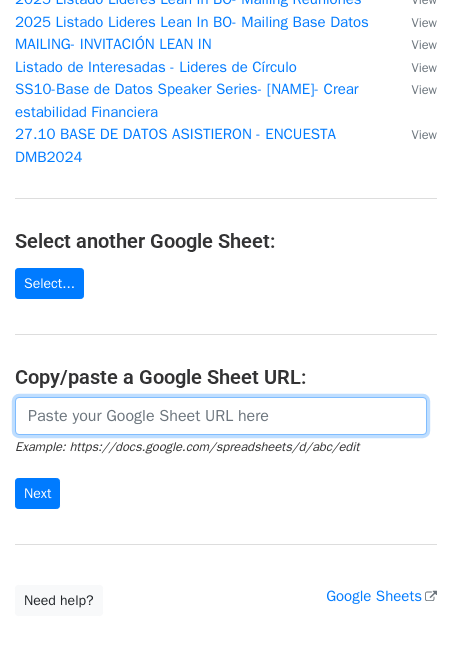 click at bounding box center (221, 416) 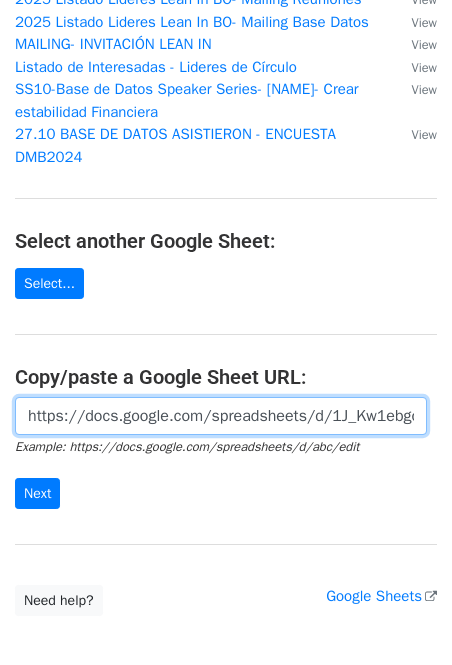 scroll, scrollTop: 0, scrollLeft: 431, axis: horizontal 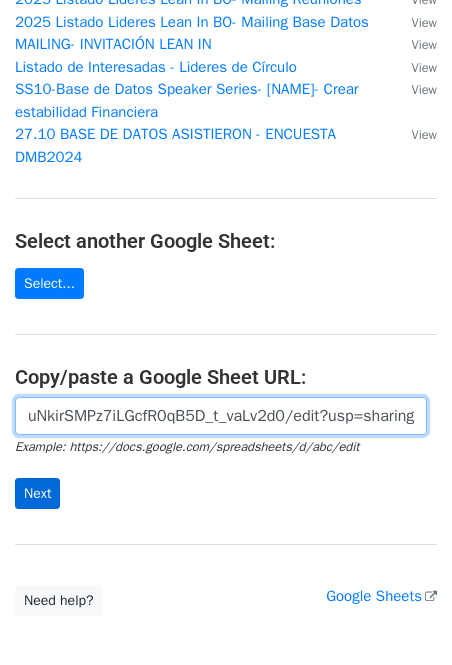 type on "https://docs.google.com/spreadsheets/d/1J_Kw1ebgoZawuNkirSMPz7iLGcfR0qB5D_t_vaLv2d0/edit?usp=sharing" 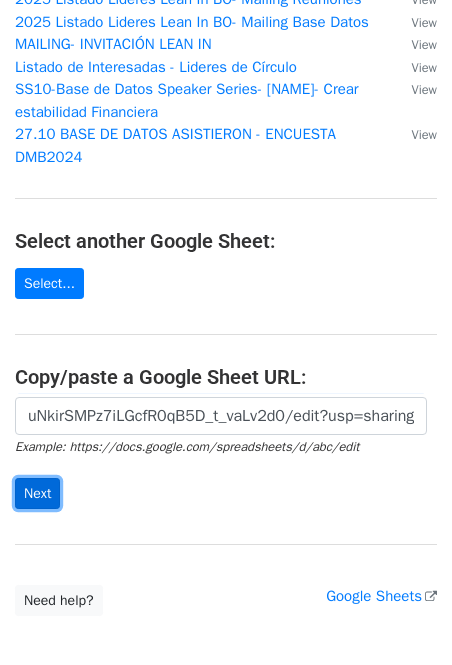 scroll, scrollTop: 0, scrollLeft: 0, axis: both 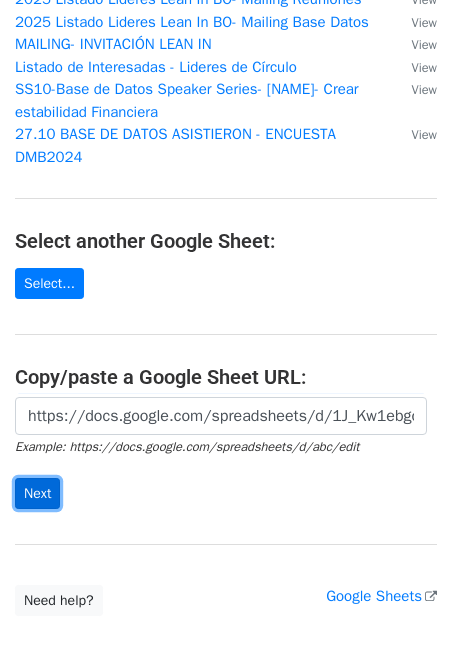 click on "Next" at bounding box center (37, 493) 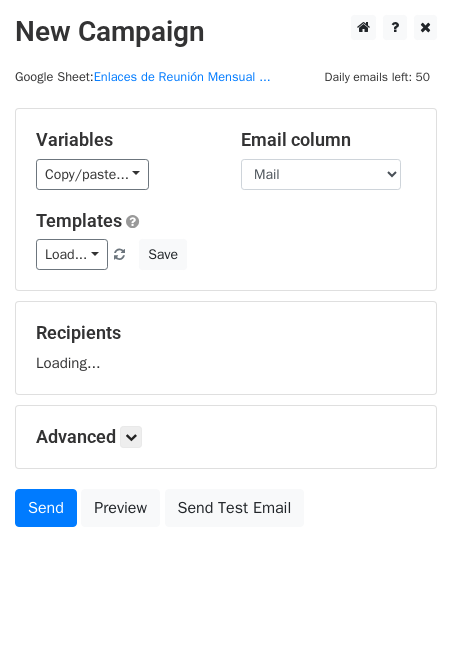 scroll, scrollTop: 0, scrollLeft: 0, axis: both 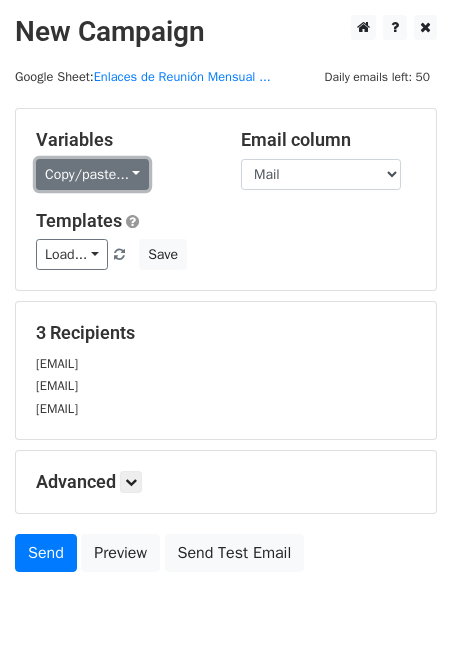 click on "Copy/paste..." at bounding box center [92, 174] 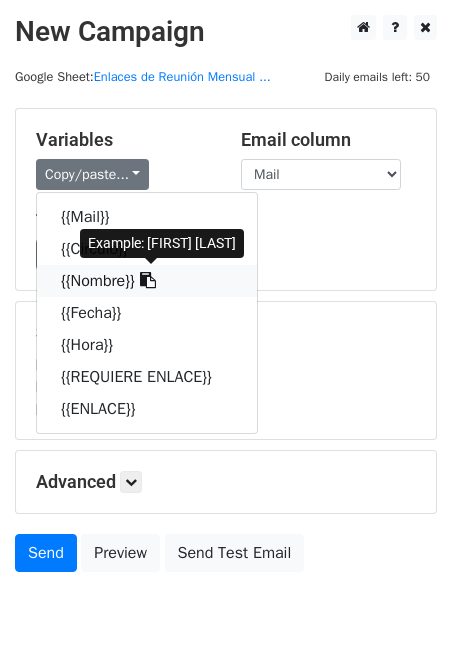 click on "{{Nombre}}" at bounding box center (147, 281) 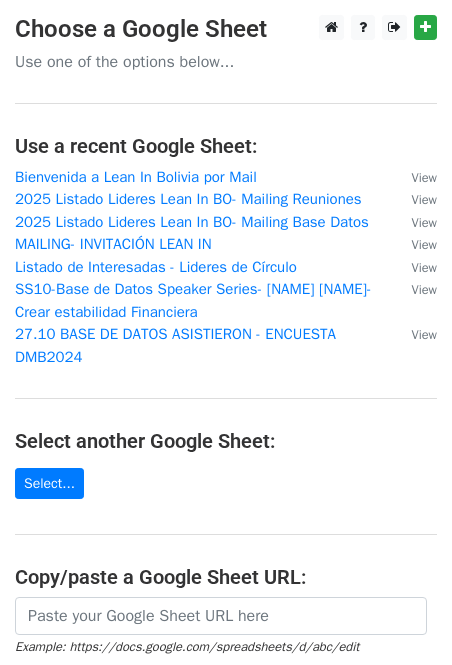scroll, scrollTop: 0, scrollLeft: 0, axis: both 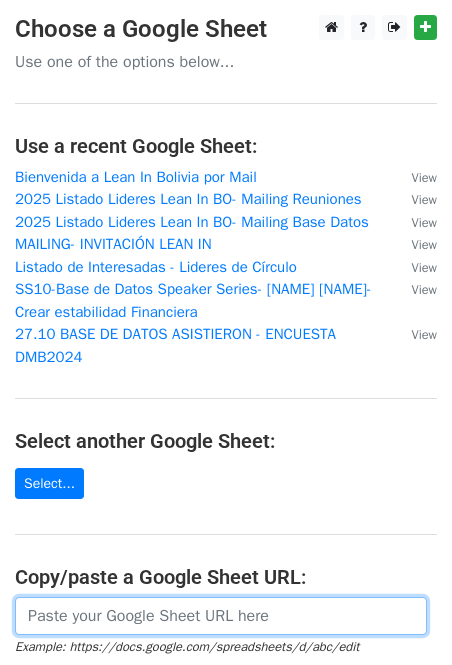 click at bounding box center (221, 616) 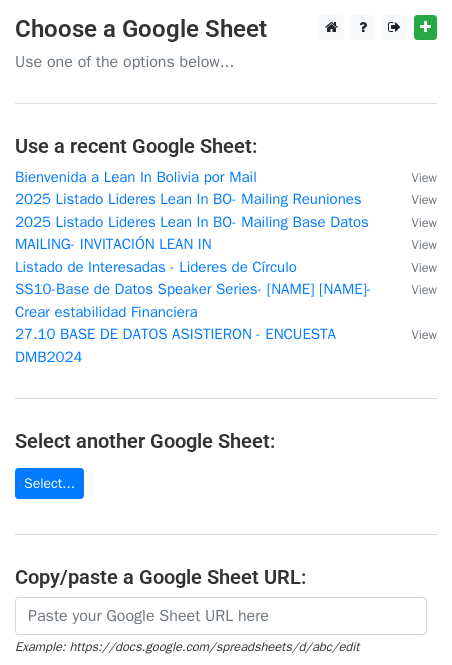 click on "Select another Google Sheet:" at bounding box center (226, 441) 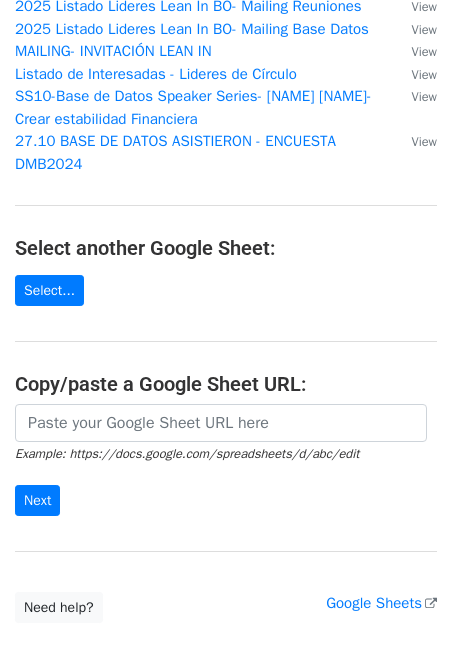 scroll, scrollTop: 200, scrollLeft: 0, axis: vertical 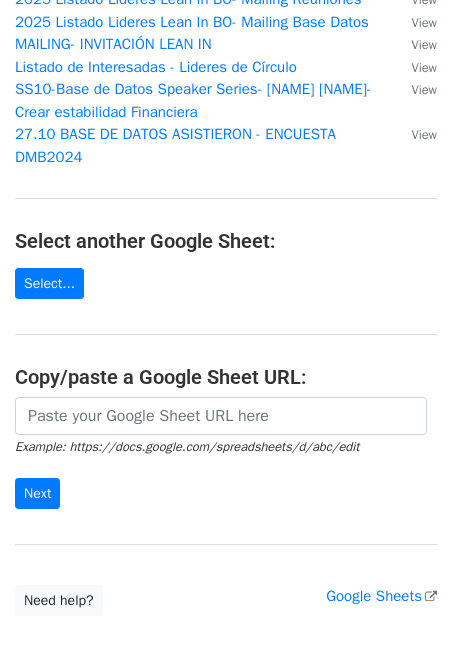 click on "Choose a Google Sheet
Use one of the options below...
Use a recent Google Sheet:
Bienvenida  a Lean In Bolivia por Mail
View
2025 Listado Lideres Lean In BO- Mailing Reuniones
View
2025 Listado Lideres Lean In BO- Mailing Base Datos
View
MAILING- INVITACIÓN LEAN IN
View
Listado de Interesadas - Lideres de Círculo
View
SS10-Base de Datos Speaker Series- Evelin Paniagua- Crear estabilidad Financiera
View
27.10 BASE DE DATOS ASISTIERON - ENCUESTA DMB2024
View
Select another Google Sheet:
Select...
Copy/paste a Google Sheet URL:
Example:
https://docs.google.com/spreadsheets/d/abc/edit
Next
Google Sheets
Need help?
Help
×
Why do I need to copy/paste a Google Sheet URL?
support pages .
If you'd like to see a list of your Google Sheets, you'll need to  sign out of MergeMail" at bounding box center [226, 215] 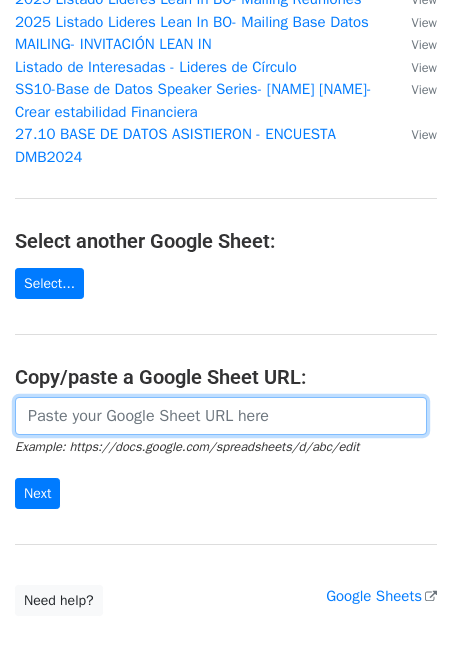 click at bounding box center [221, 416] 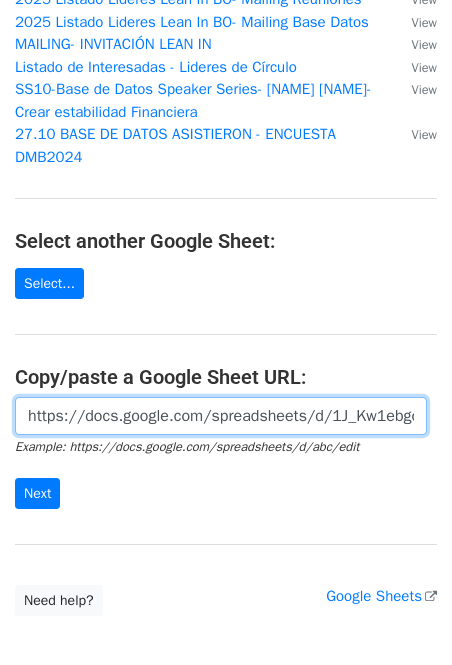 scroll, scrollTop: 0, scrollLeft: 431, axis: horizontal 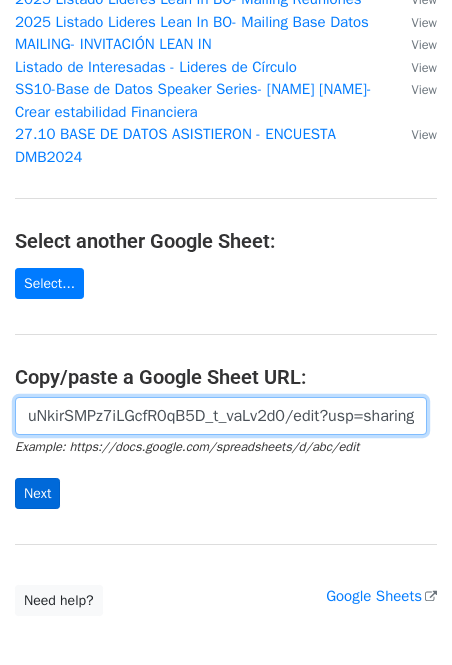 type on "https://docs.google.com/spreadsheets/d/1J_Kw1ebgoZawuNkirSMPz7iLGcfR0qB5D_t_vaLv2d0/edit?usp=sharing" 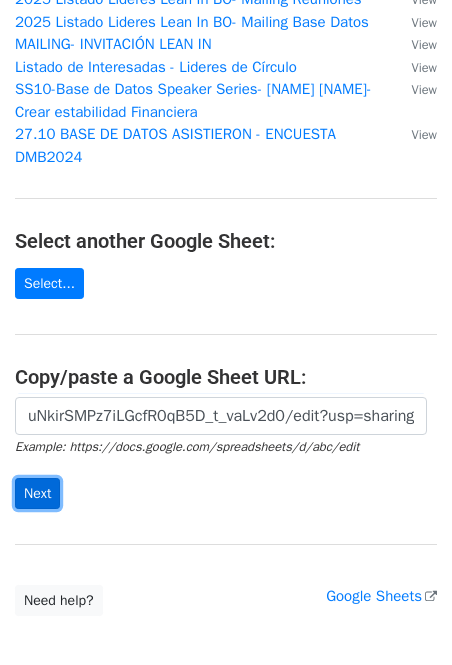 scroll, scrollTop: 0, scrollLeft: 0, axis: both 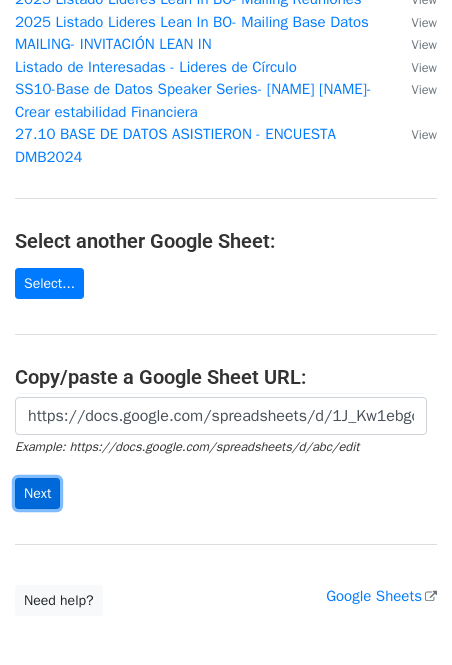 click on "Next" at bounding box center (37, 493) 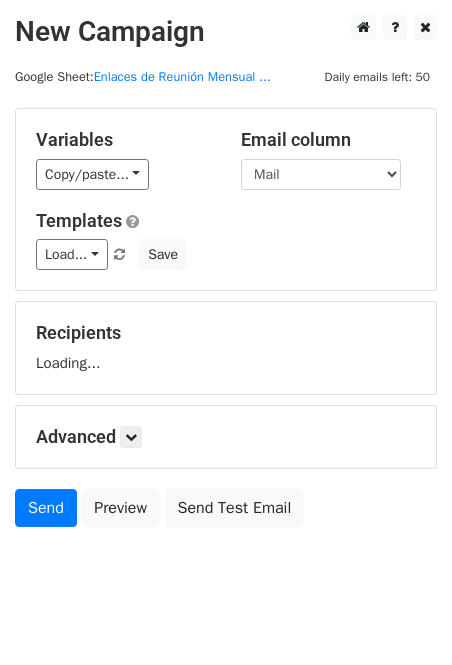scroll, scrollTop: 0, scrollLeft: 0, axis: both 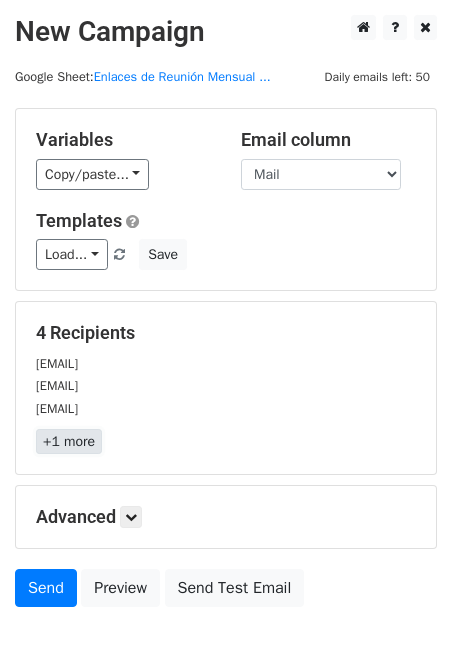 click on "+1 more" at bounding box center (69, 441) 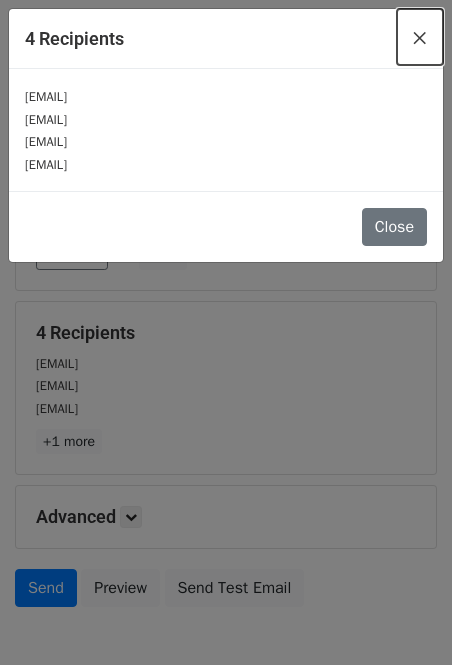 click on "×" at bounding box center [420, 37] 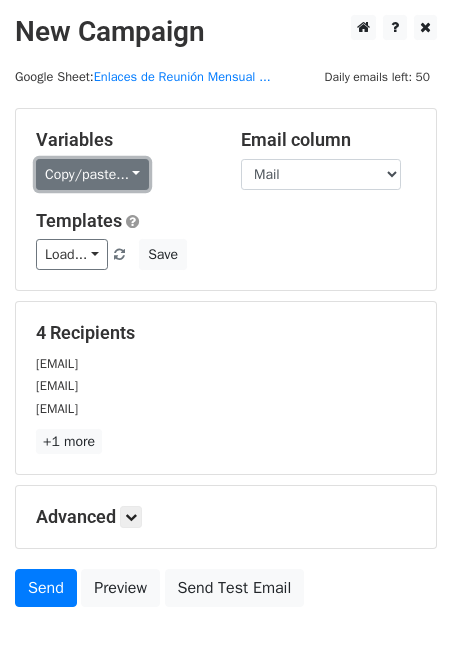 click on "Copy/paste..." at bounding box center [92, 174] 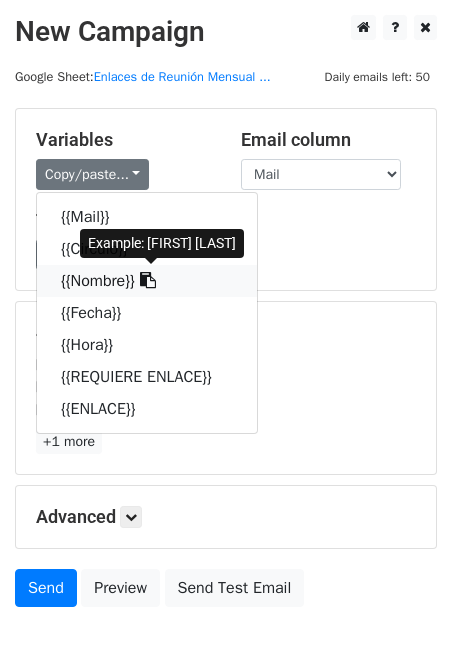click on "{{Nombre}}" at bounding box center (147, 281) 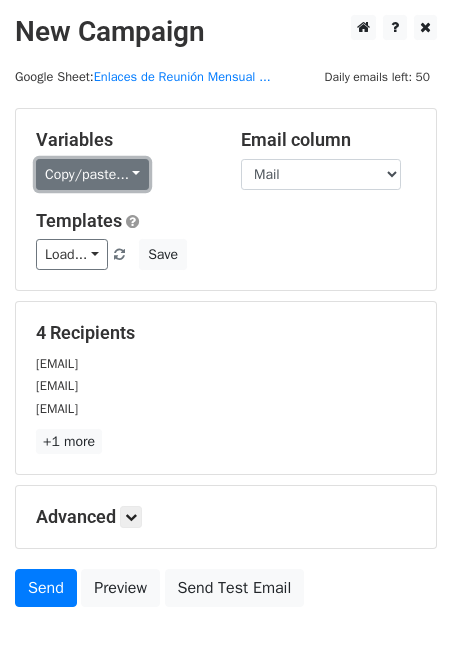 click on "Copy/paste..." at bounding box center [92, 174] 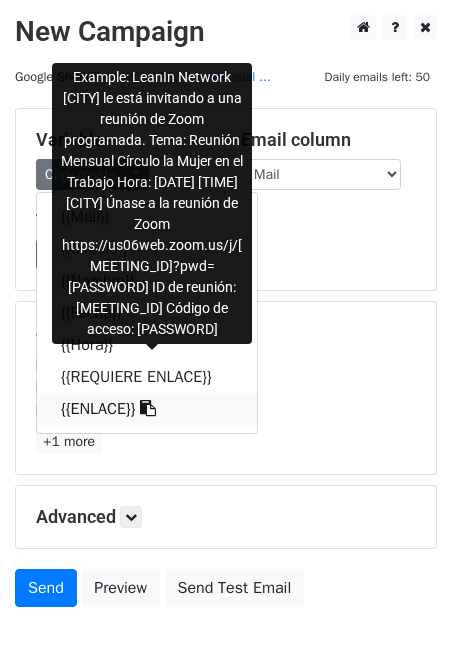 click on "{{ENLACE}}" at bounding box center [147, 409] 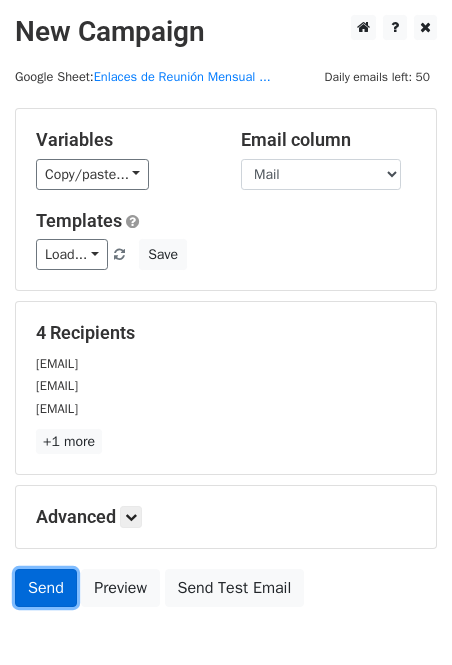 click on "Send" at bounding box center [46, 588] 